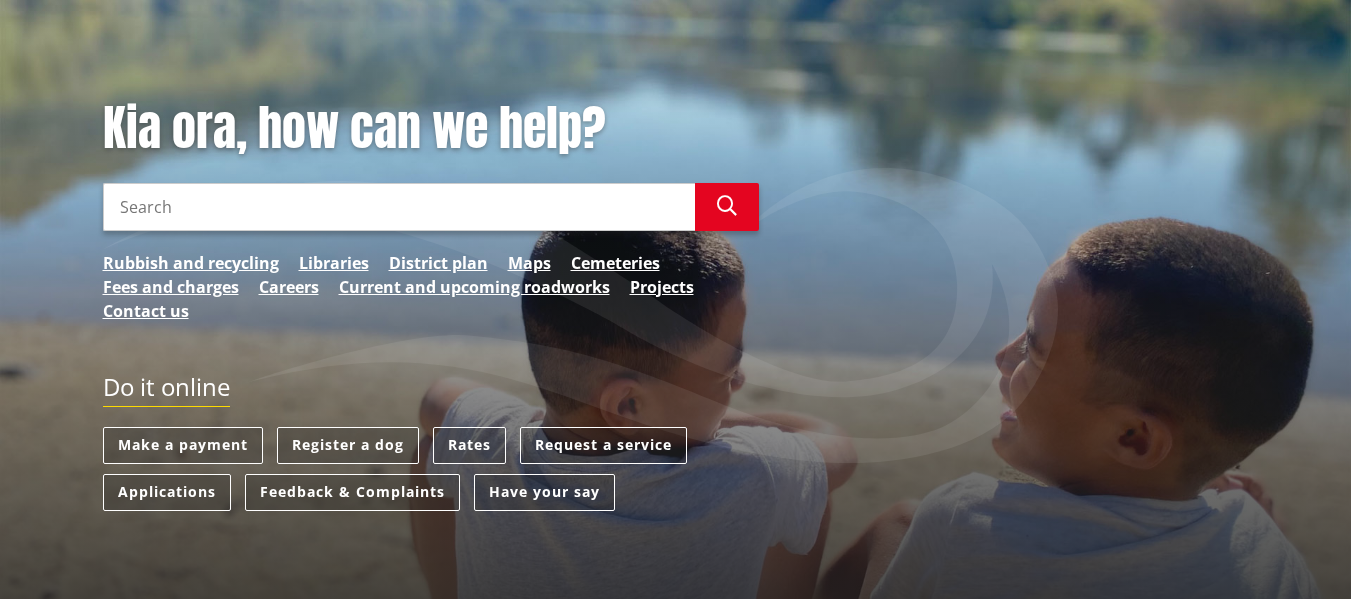 scroll, scrollTop: 200, scrollLeft: 0, axis: vertical 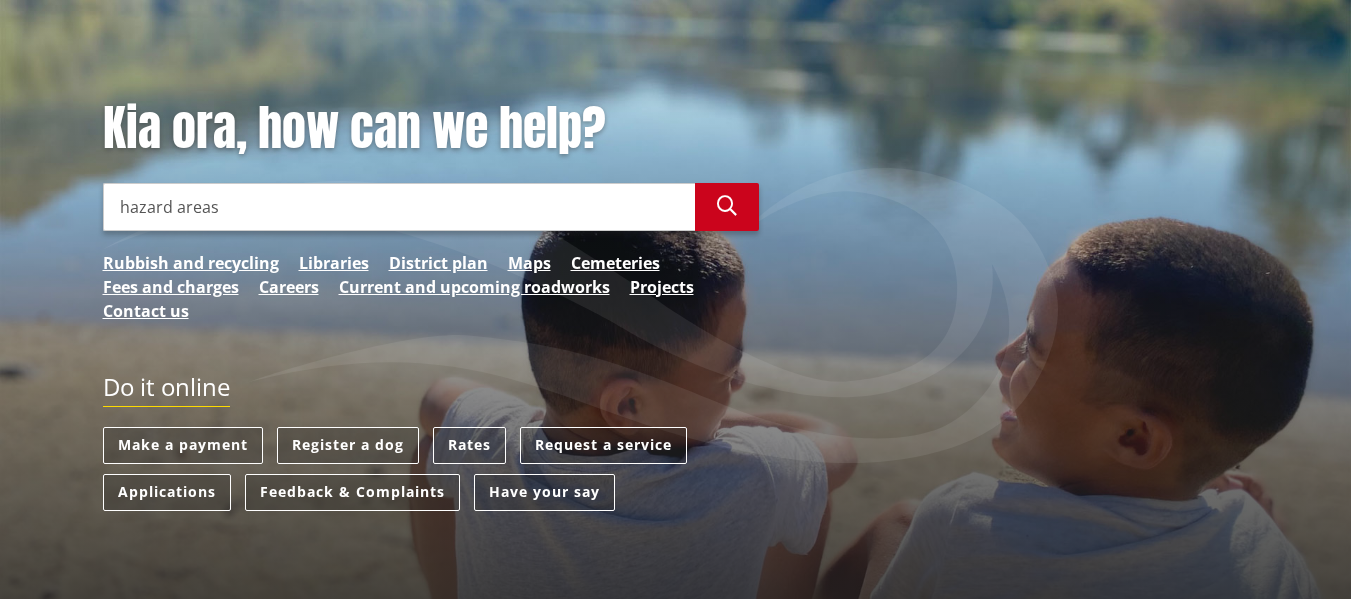 type on "hazard areas" 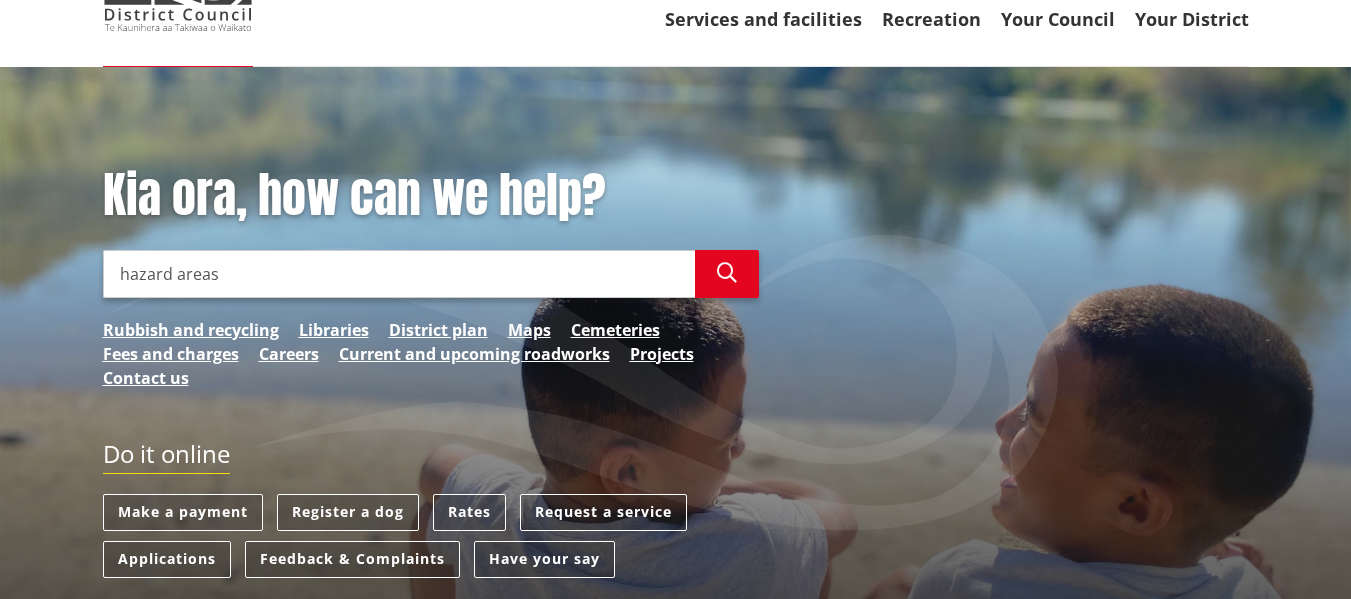 scroll, scrollTop: 0, scrollLeft: 0, axis: both 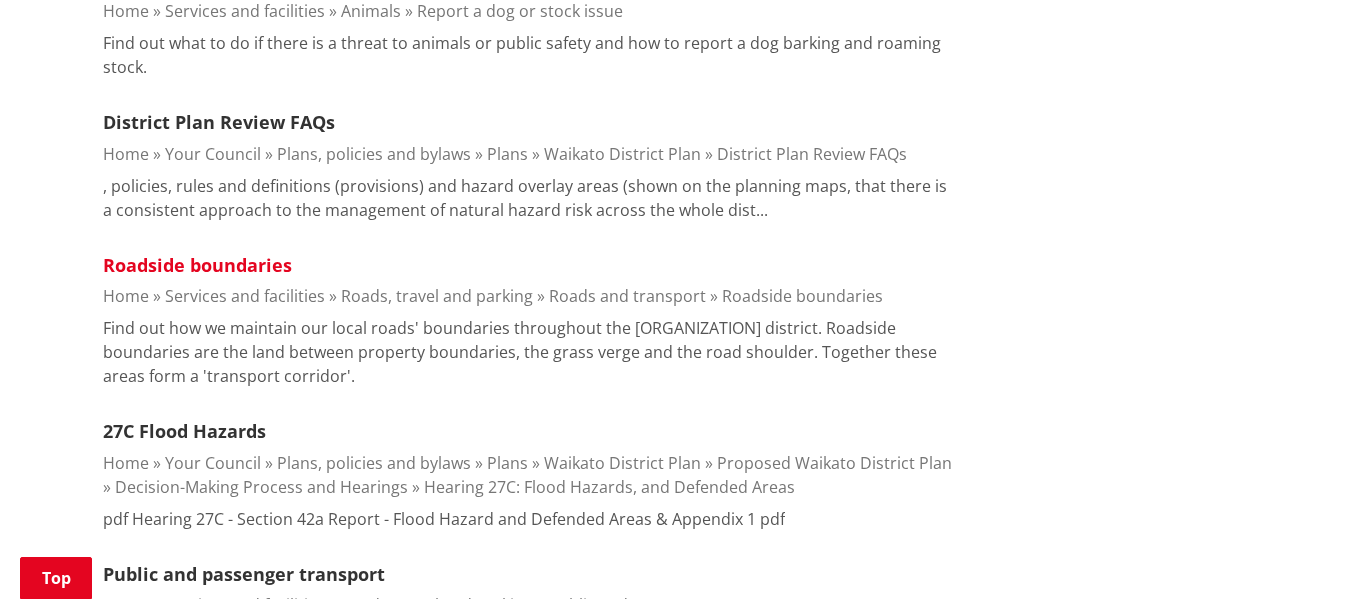 click on "Roadside boundaries" at bounding box center [197, 265] 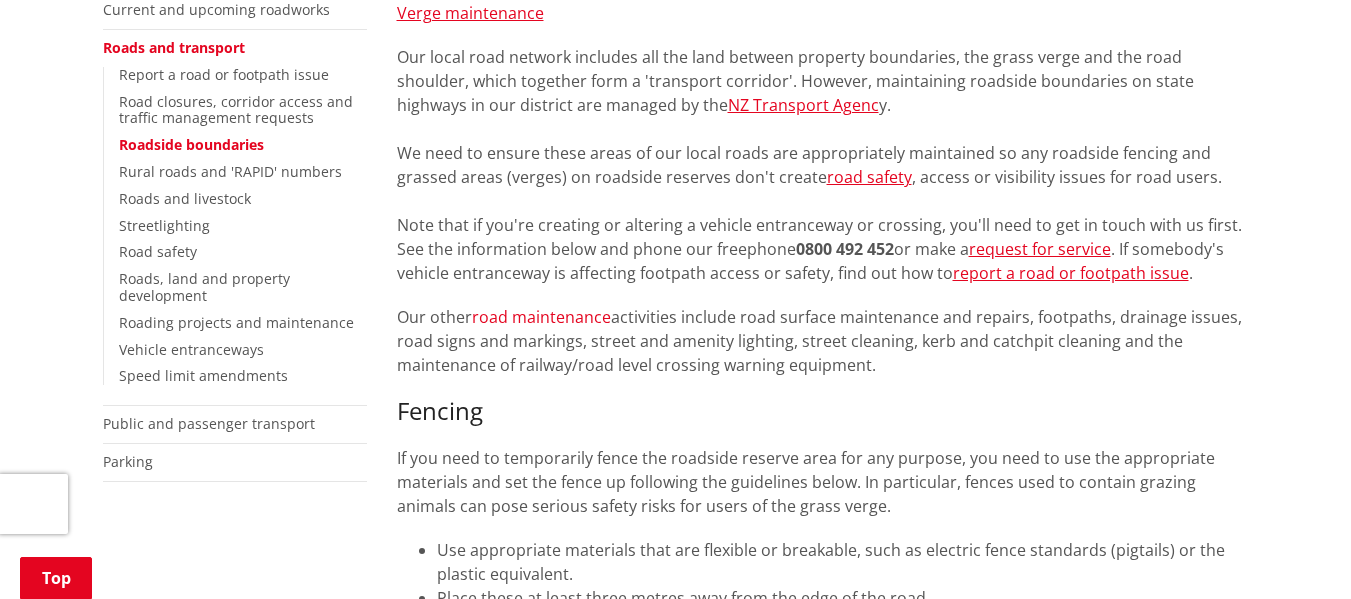 scroll, scrollTop: 500, scrollLeft: 0, axis: vertical 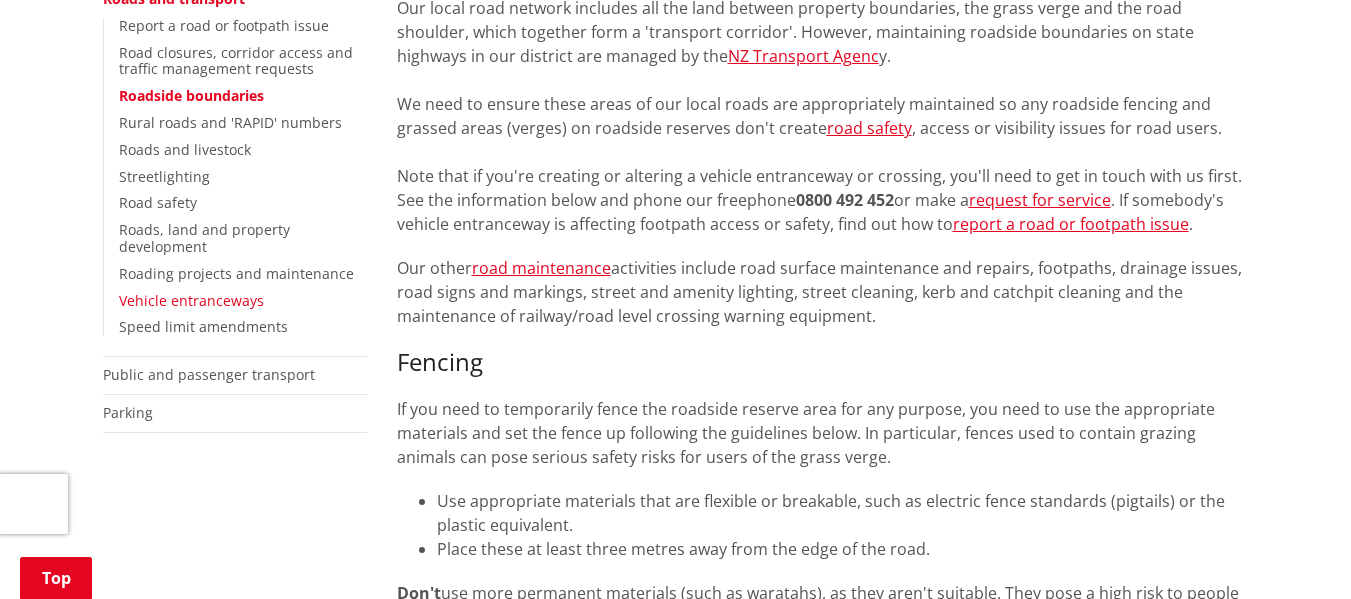 click on "Vehicle entranceways" at bounding box center [191, 300] 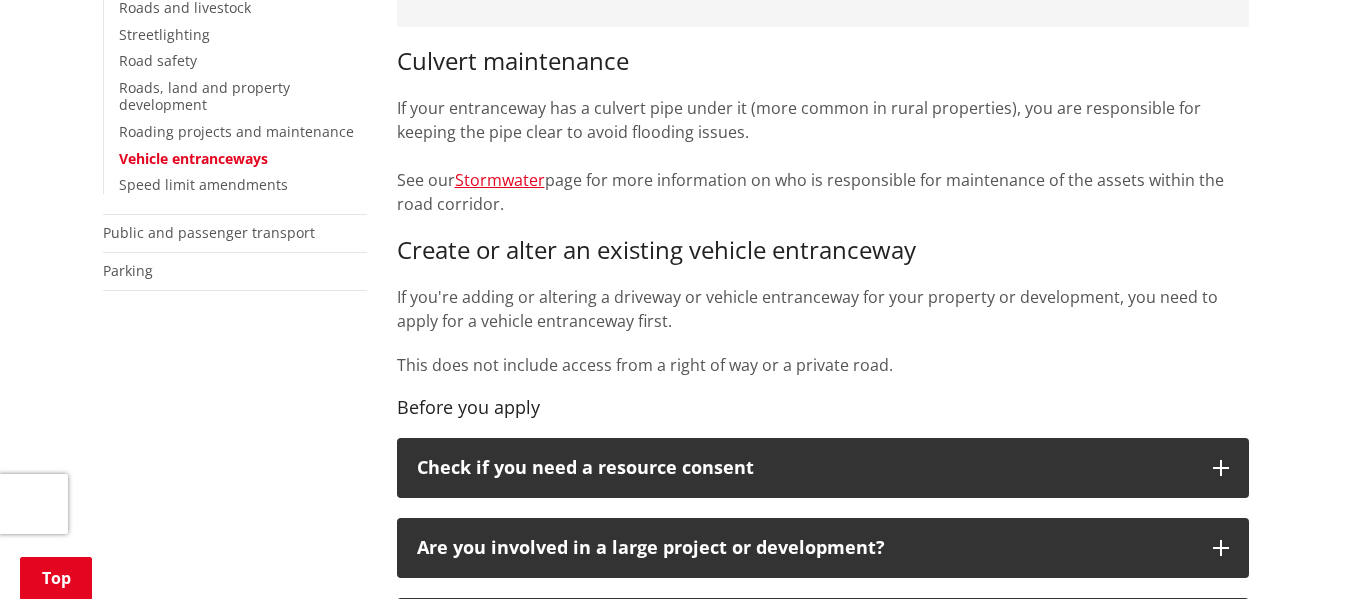 scroll, scrollTop: 600, scrollLeft: 0, axis: vertical 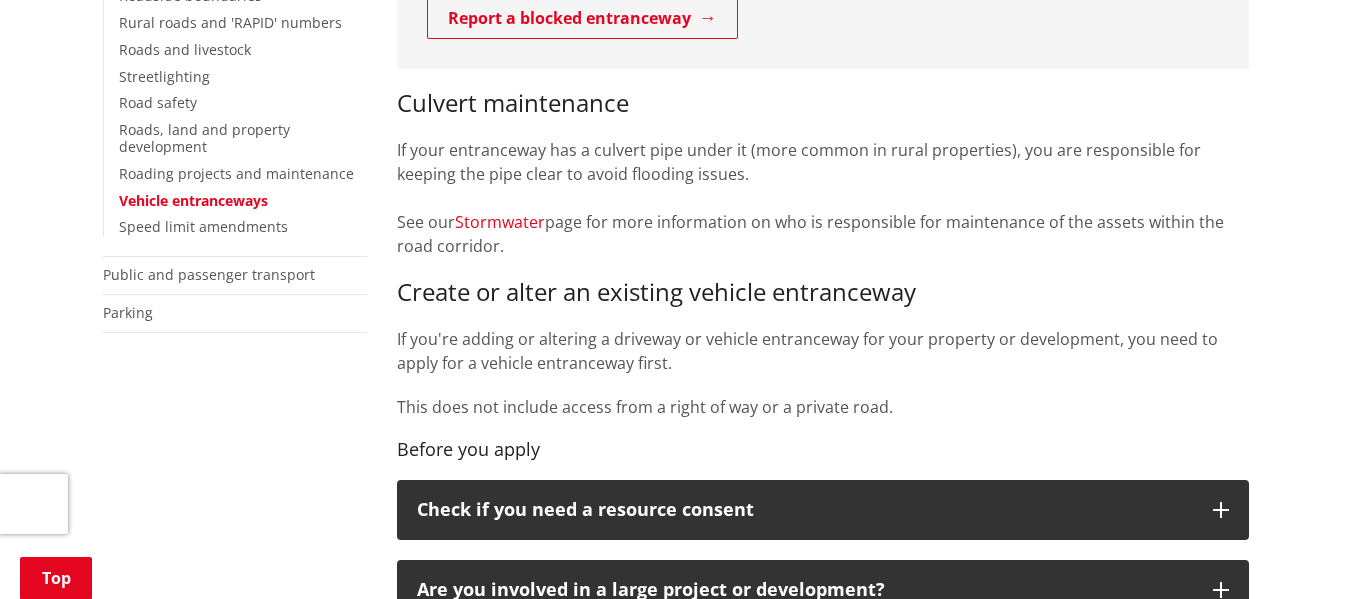 click on "Stormwater" at bounding box center [500, 222] 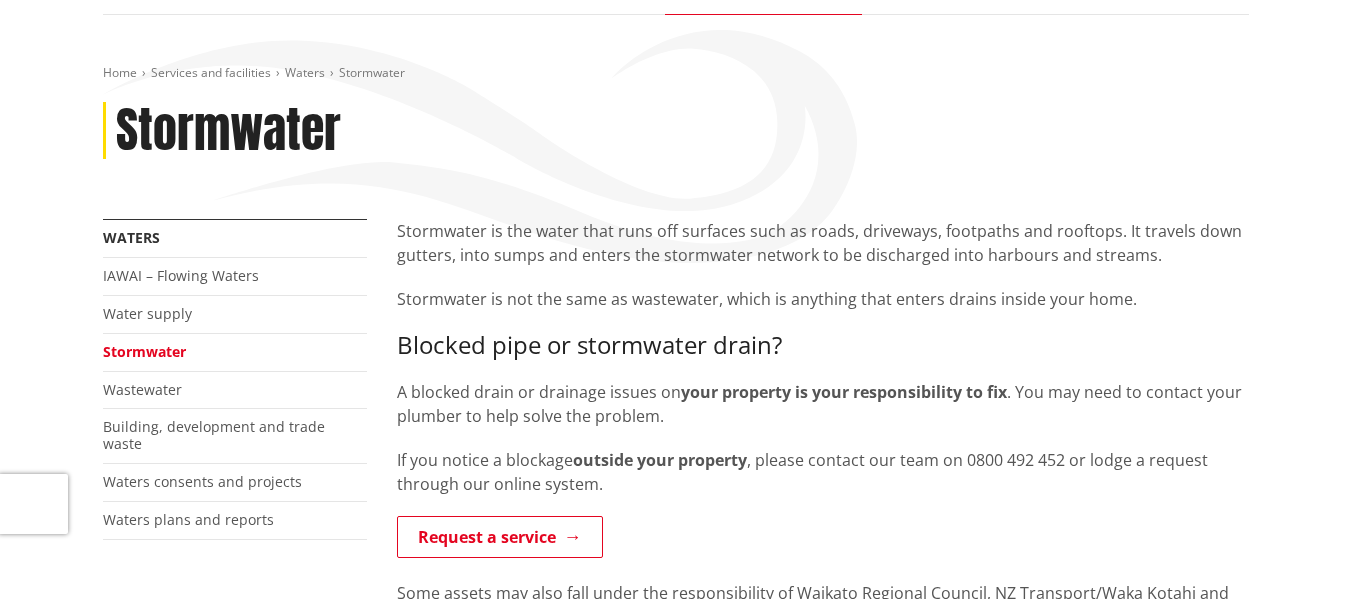 scroll, scrollTop: 0, scrollLeft: 0, axis: both 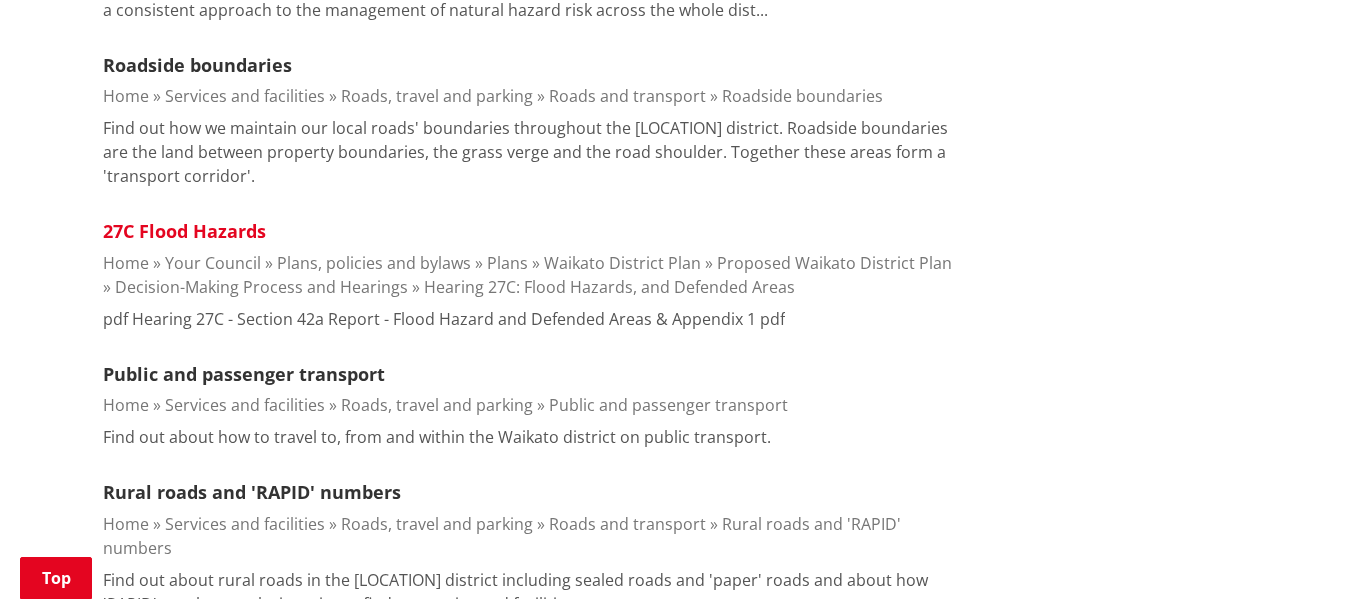 click on "27C Flood Hazards" at bounding box center [184, 231] 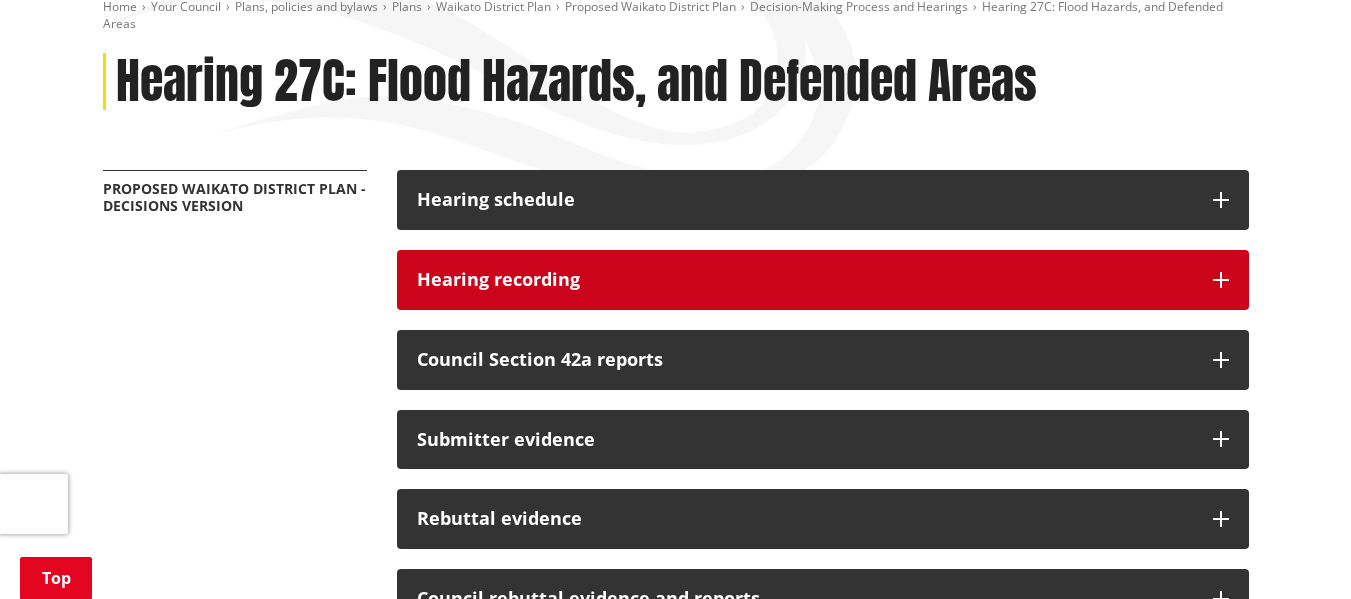 scroll, scrollTop: 300, scrollLeft: 0, axis: vertical 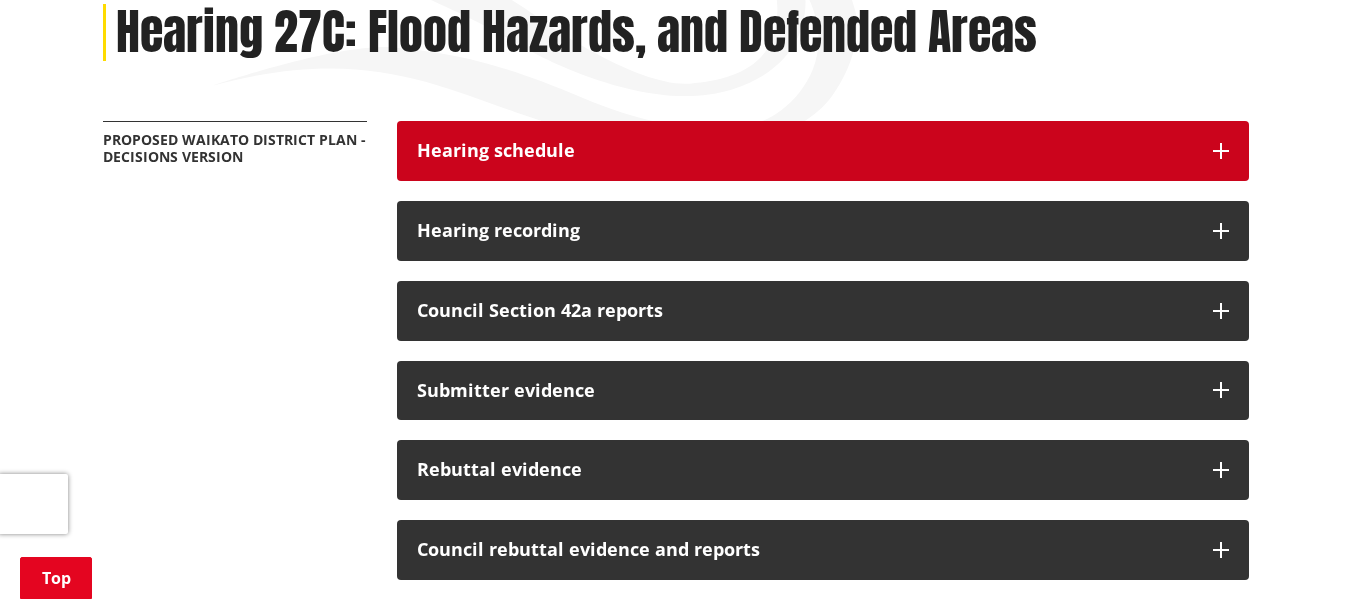 click at bounding box center (1221, 151) 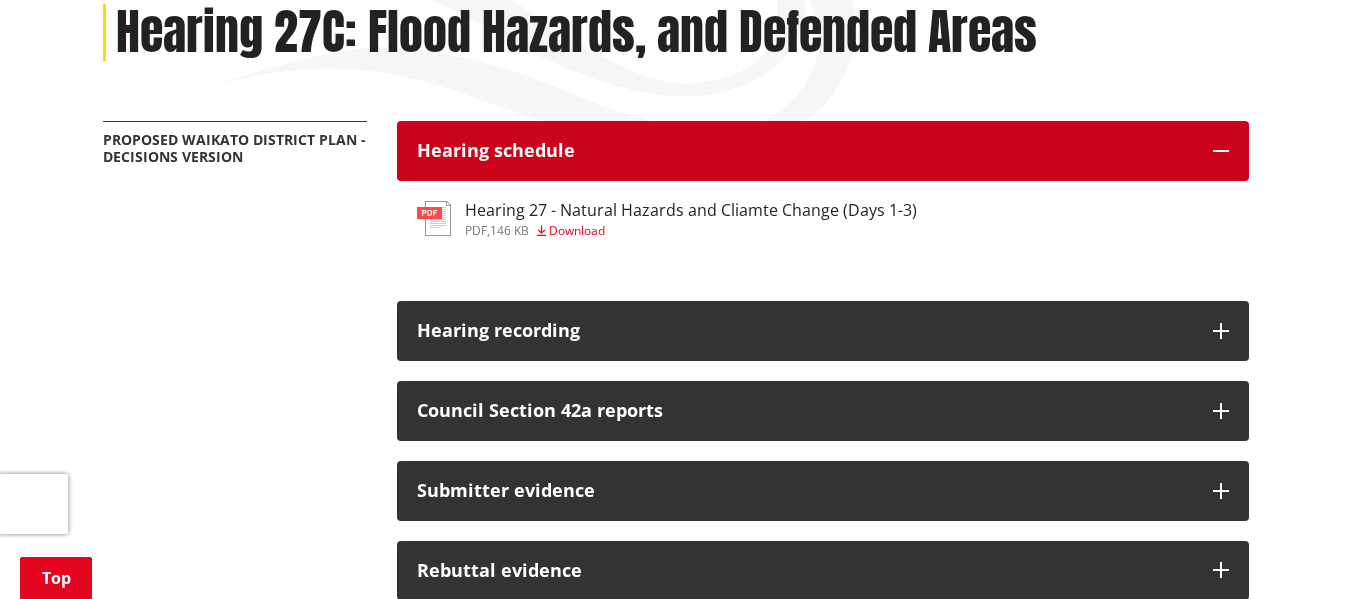 click at bounding box center (1221, 151) 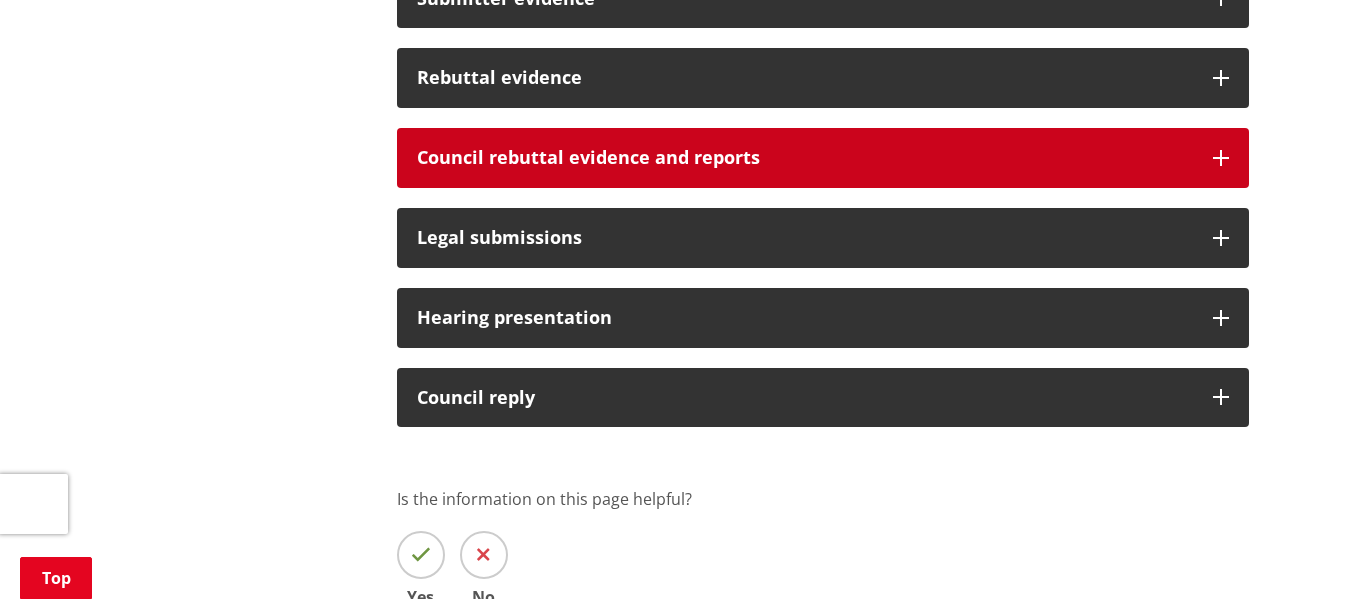 scroll, scrollTop: 700, scrollLeft: 0, axis: vertical 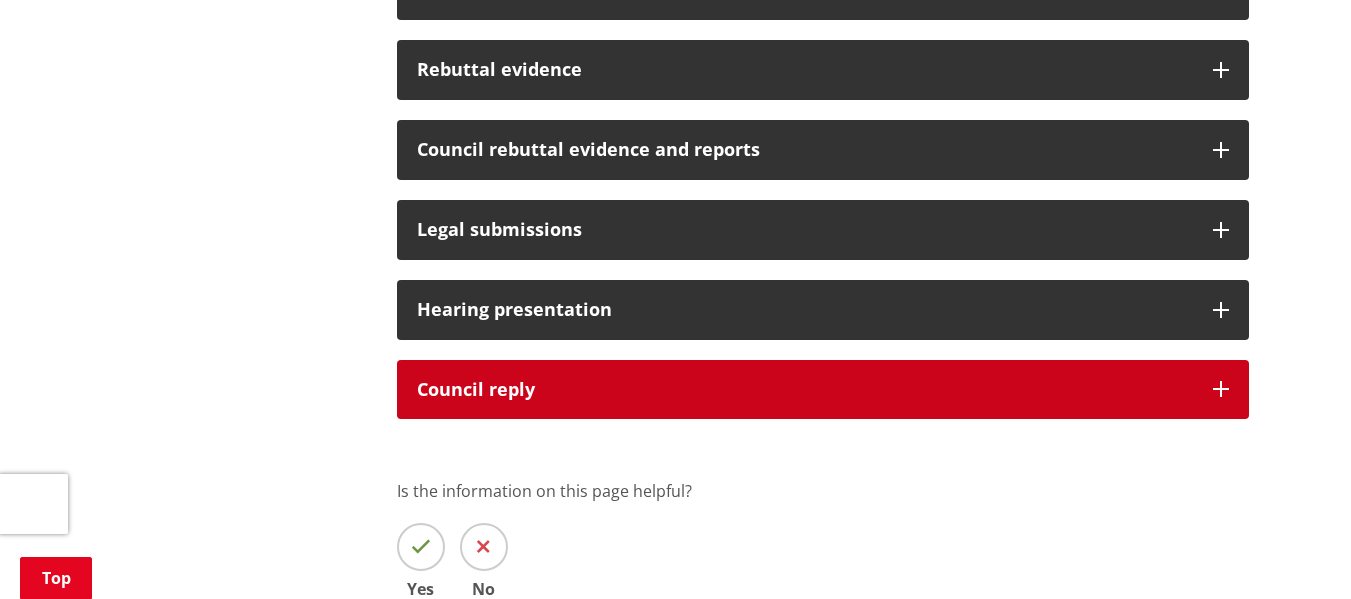 click at bounding box center (1221, 389) 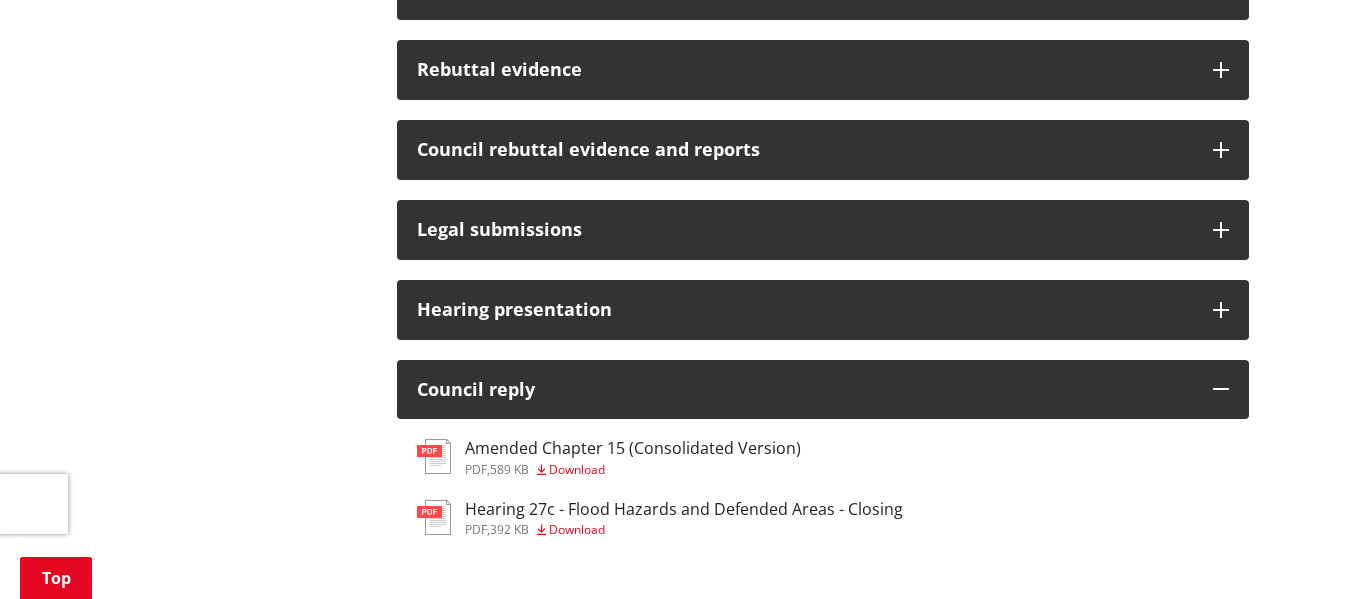 click on "Amended Chapter 15 (Consolidated Version)" at bounding box center [633, 448] 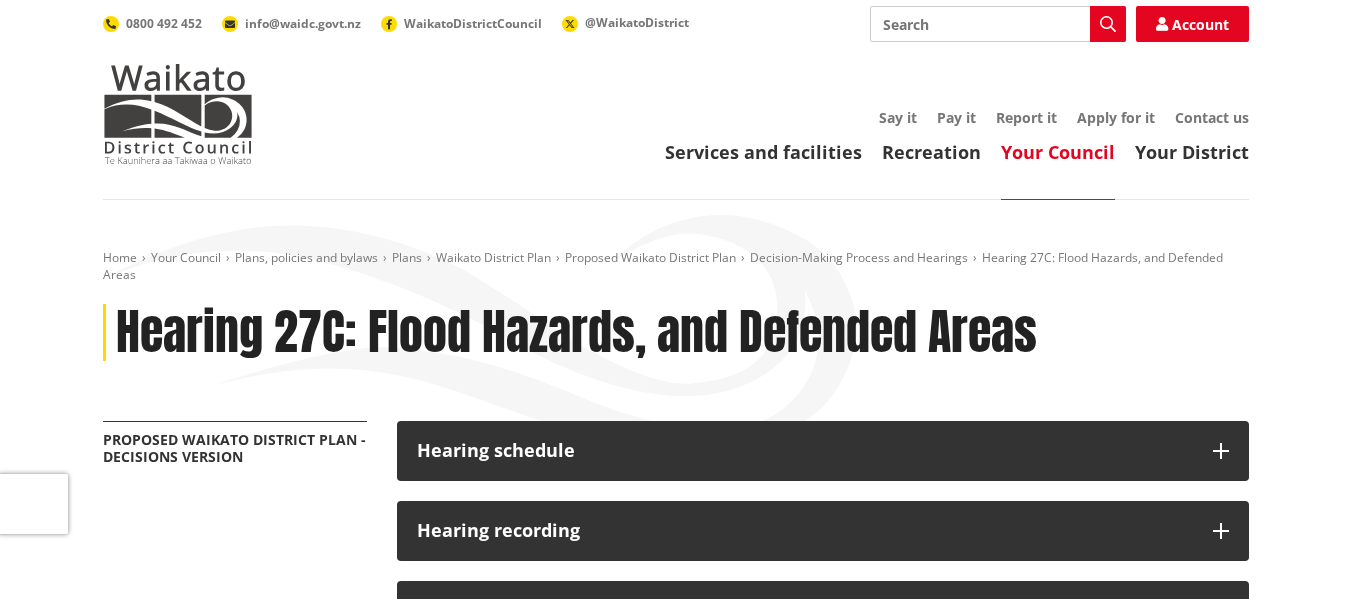 scroll, scrollTop: 0, scrollLeft: 0, axis: both 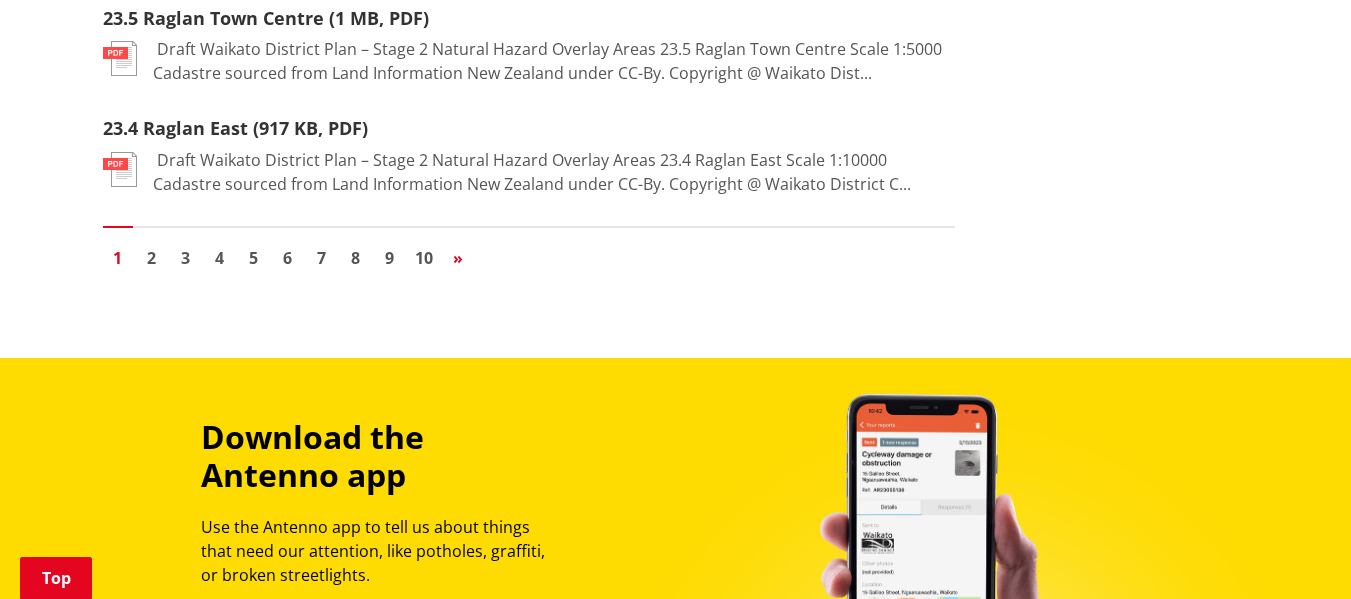 click on "»" at bounding box center (458, 258) 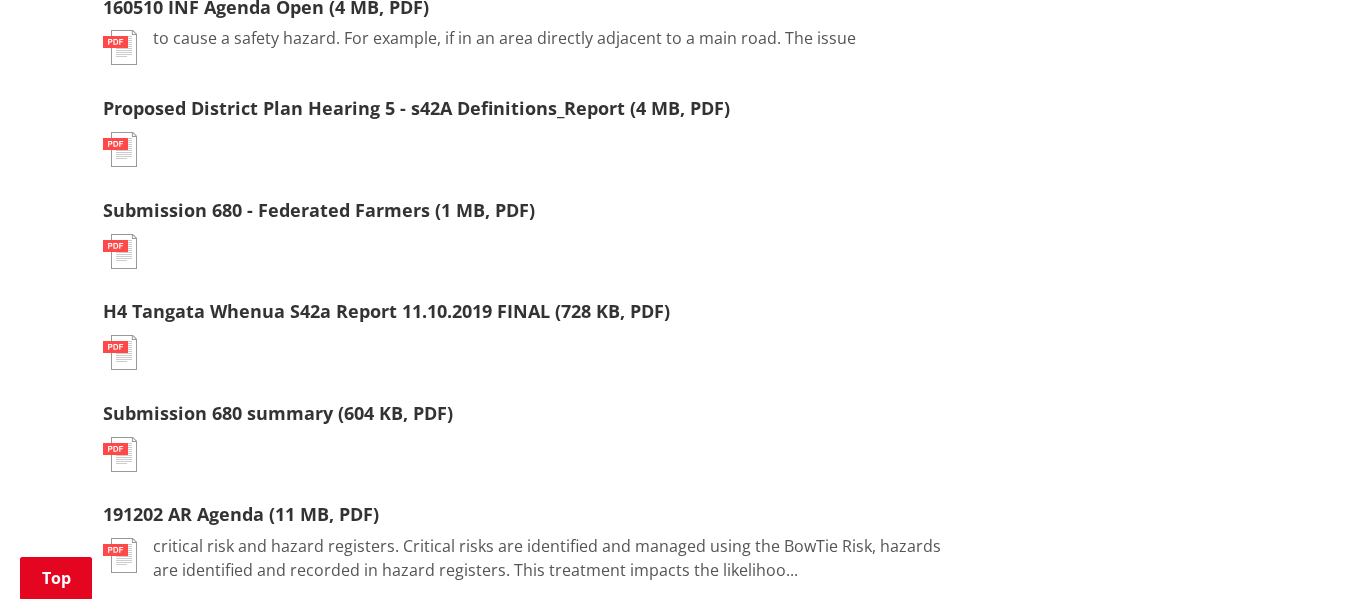 scroll, scrollTop: 900, scrollLeft: 0, axis: vertical 